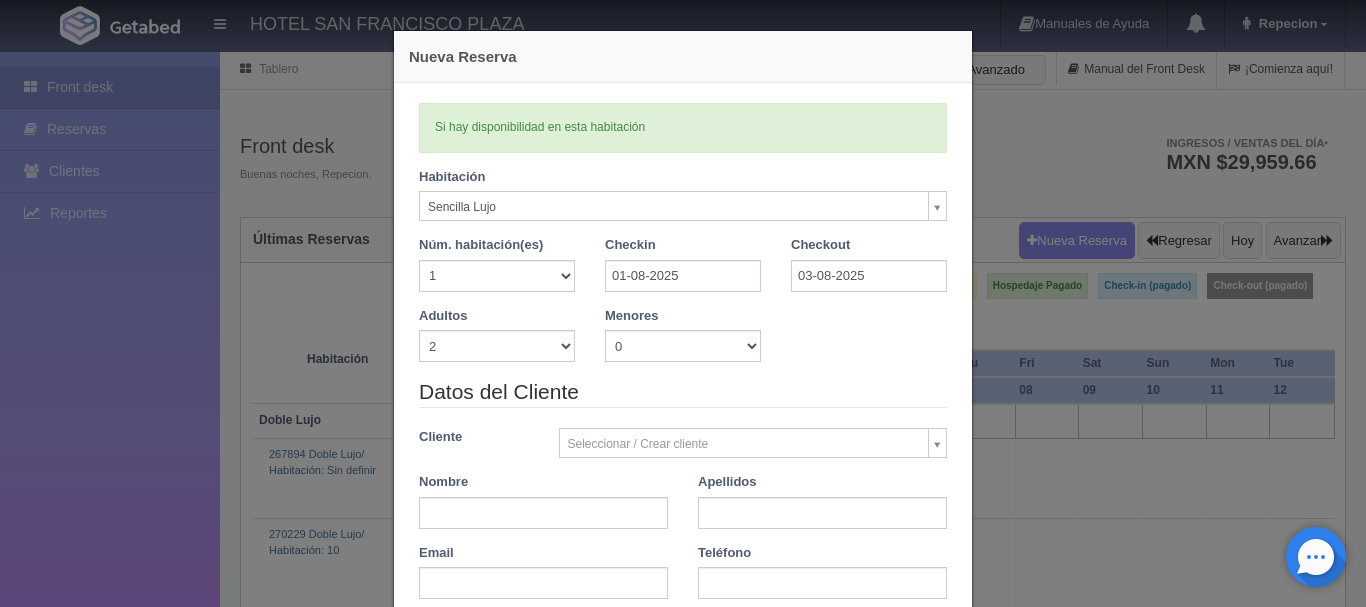 select on "576" 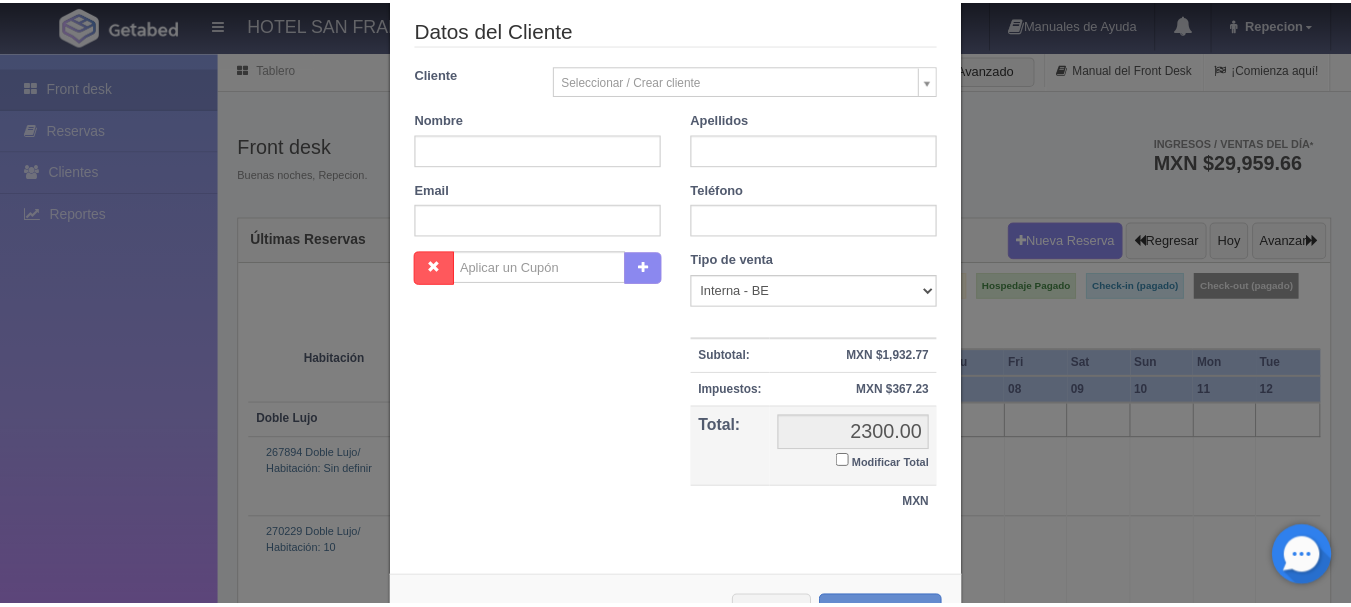 scroll, scrollTop: 439, scrollLeft: 0, axis: vertical 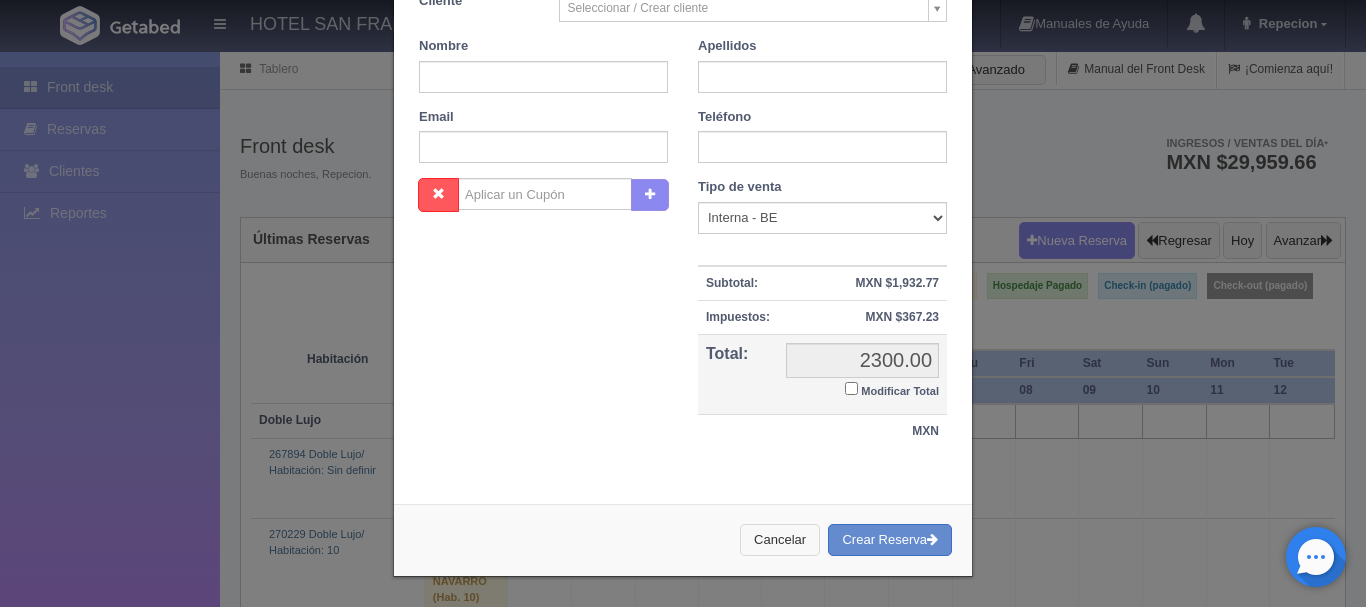 click on "Cancelar" at bounding box center [780, 540] 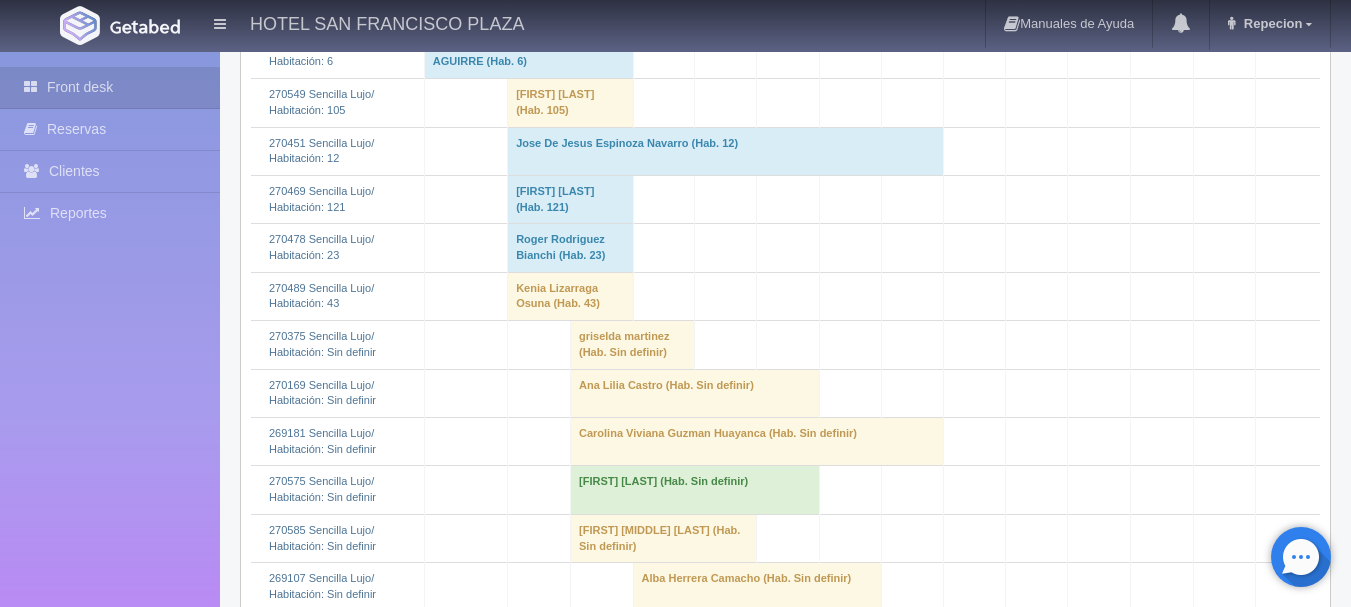 scroll, scrollTop: 4400, scrollLeft: 0, axis: vertical 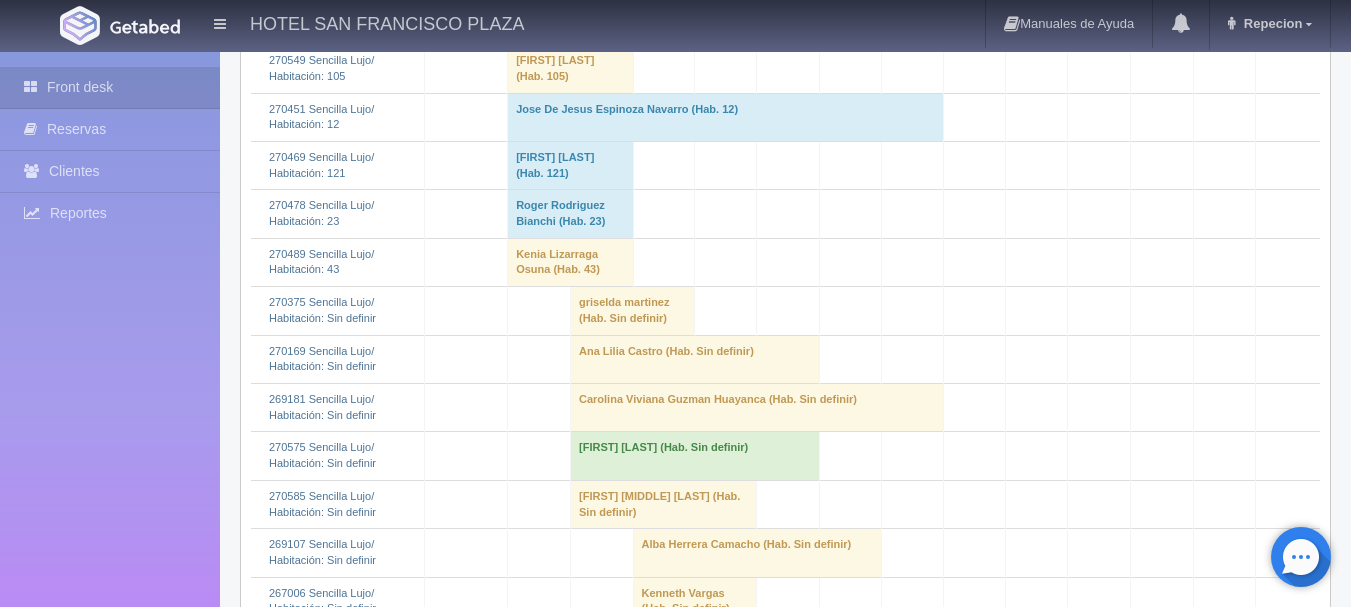 click on "David Saul Samano Hernandez 												(Hab. Sin definir)" at bounding box center (664, 504) 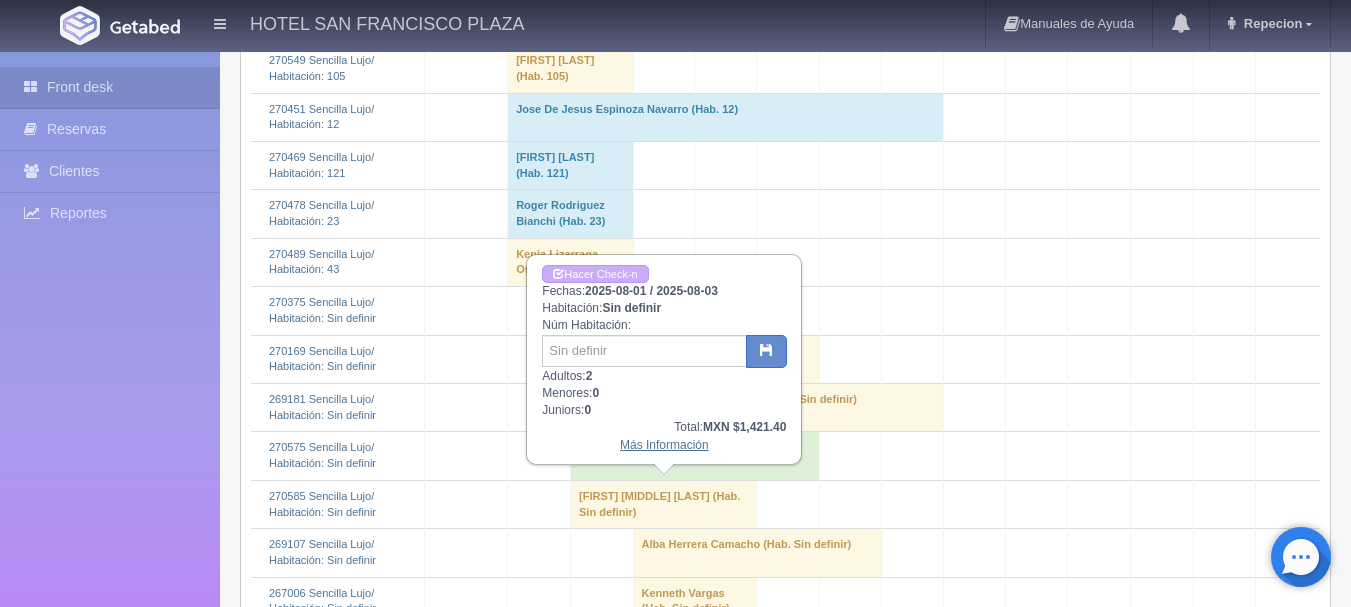 click on "Más Información" at bounding box center (664, 445) 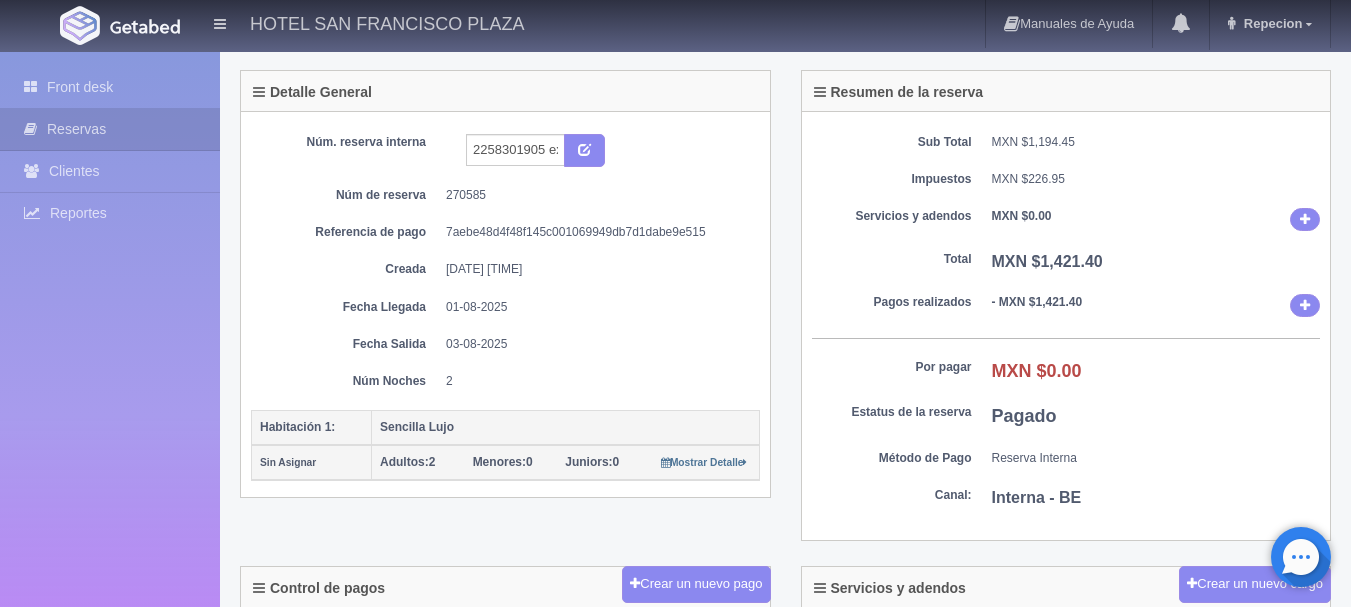 scroll, scrollTop: 77, scrollLeft: 0, axis: vertical 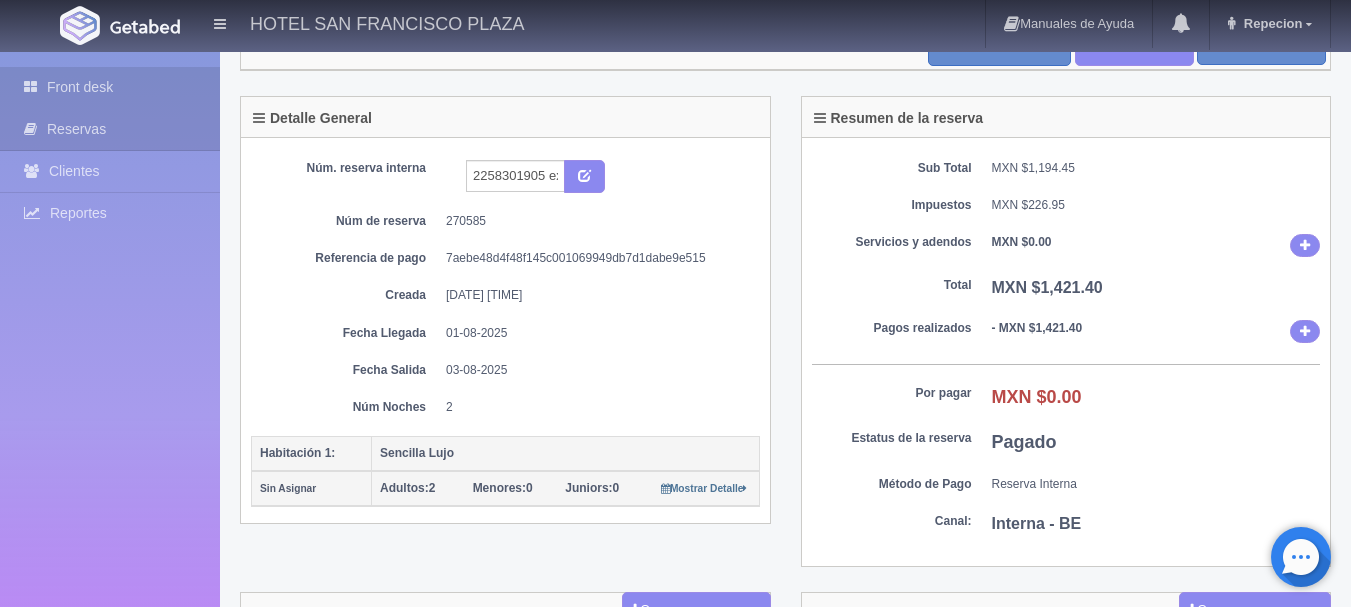 click on "Front desk" at bounding box center (110, 87) 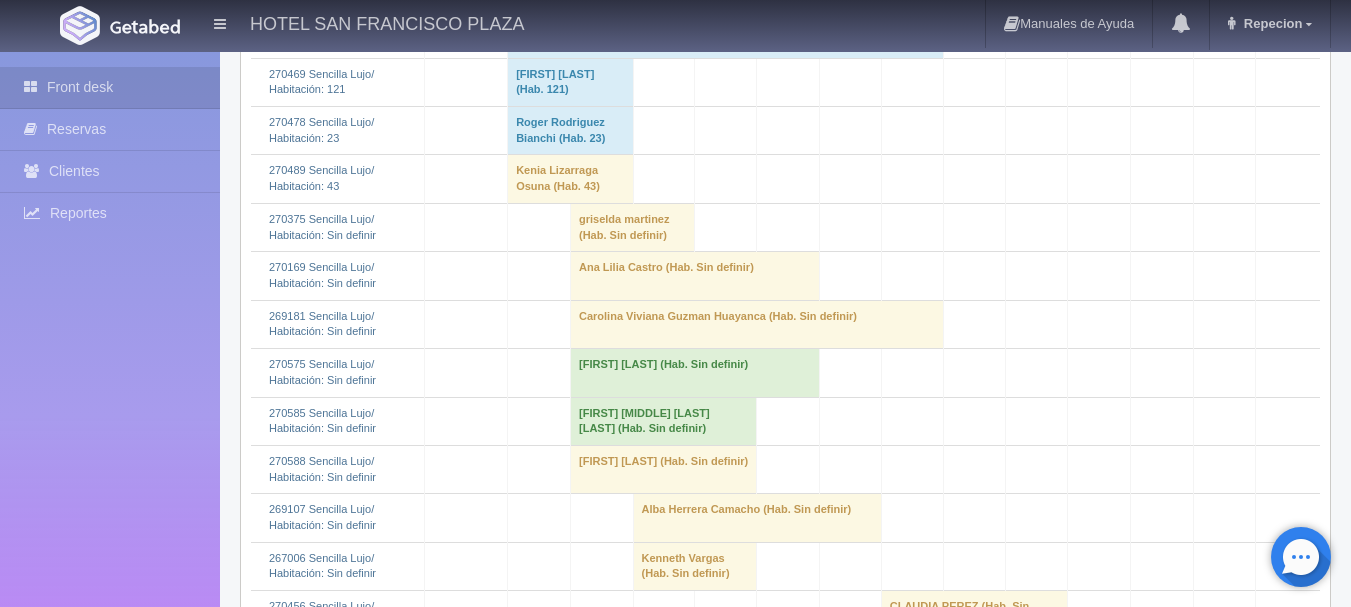 scroll, scrollTop: 4500, scrollLeft: 0, axis: vertical 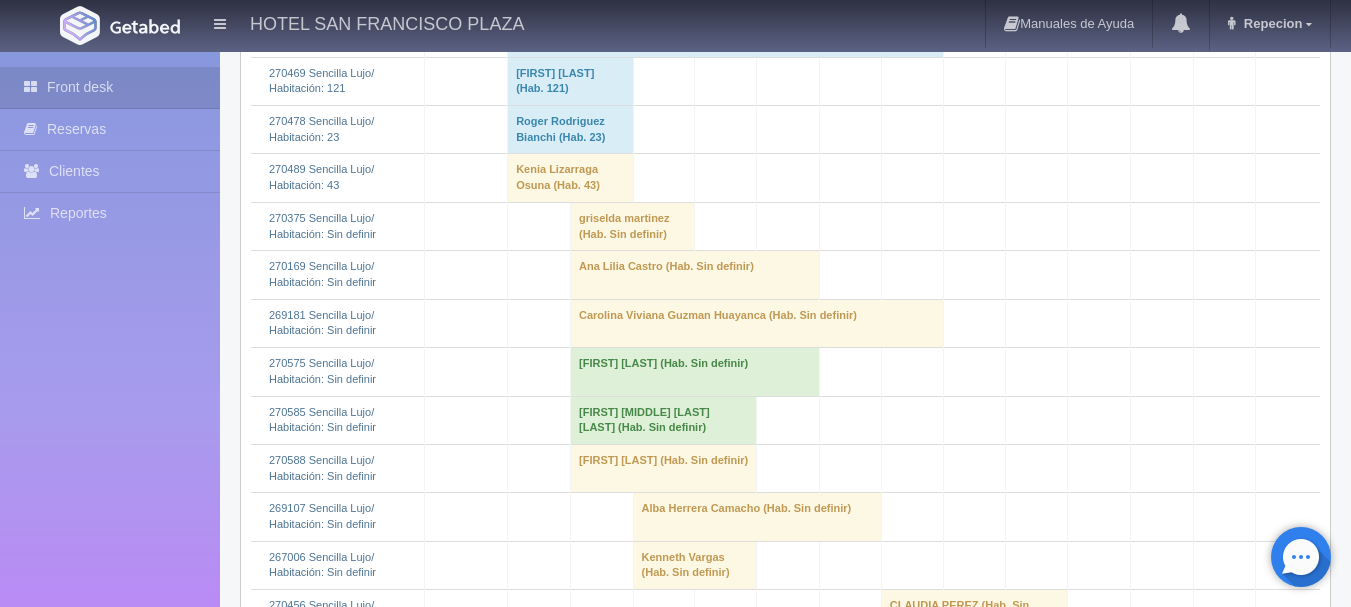 click on "[FIRST] [MIDDLE] [LAST] 												(Hab. Sin definir)" at bounding box center [664, 420] 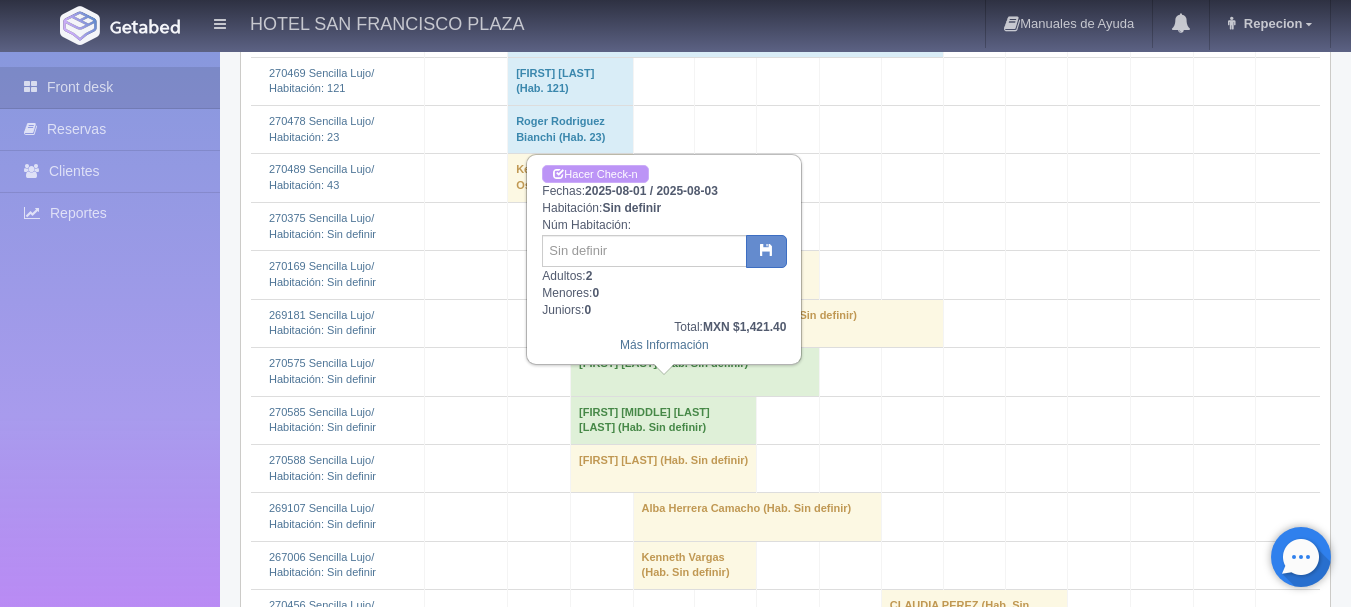 click on "Hacer Check-n" at bounding box center [595, 174] 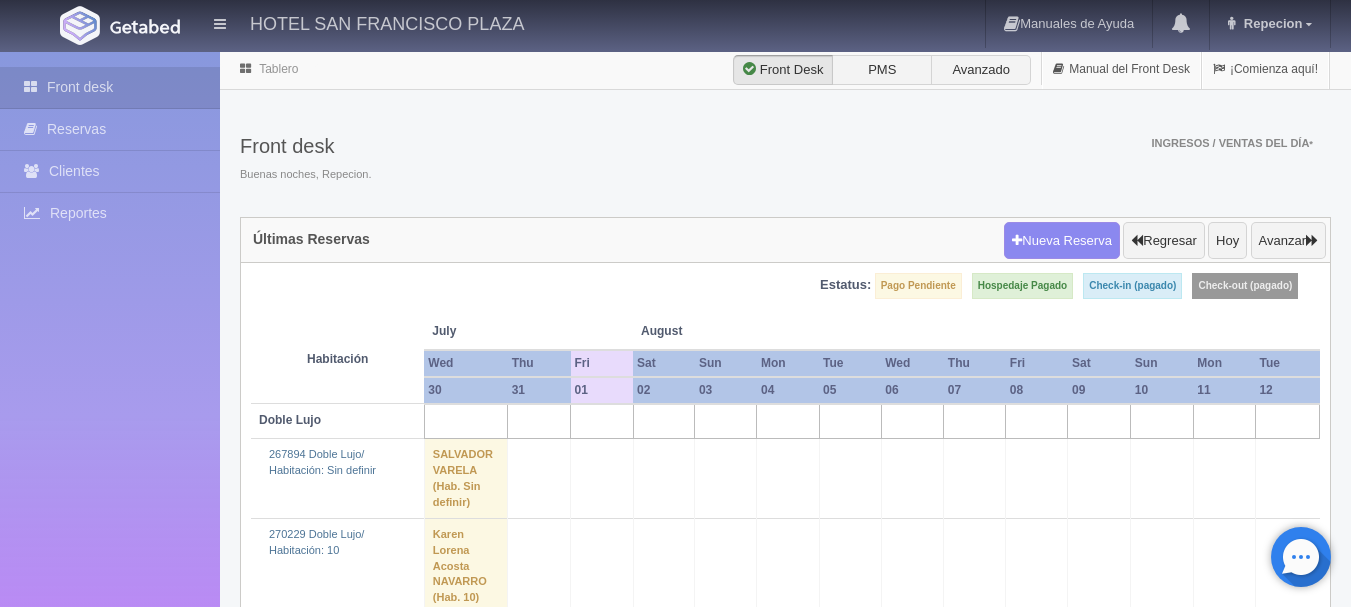scroll, scrollTop: 4500, scrollLeft: 0, axis: vertical 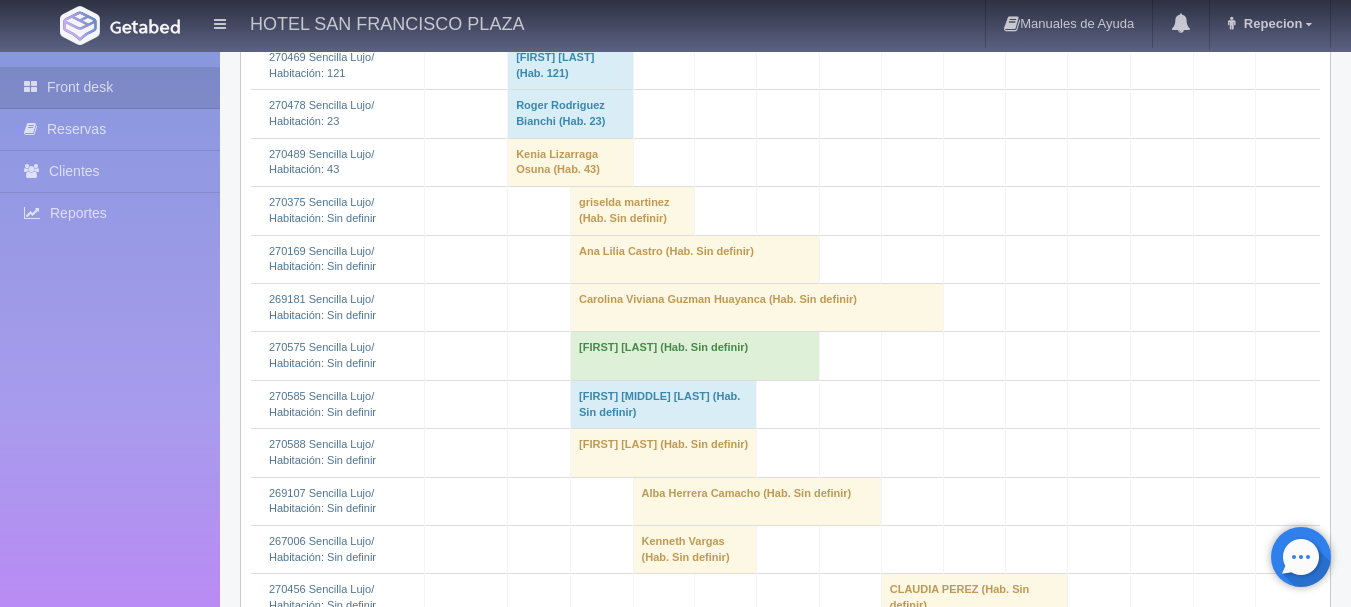 click on "David Saul Samano Hernandez 												(Hab. Sin definir)" at bounding box center (664, 404) 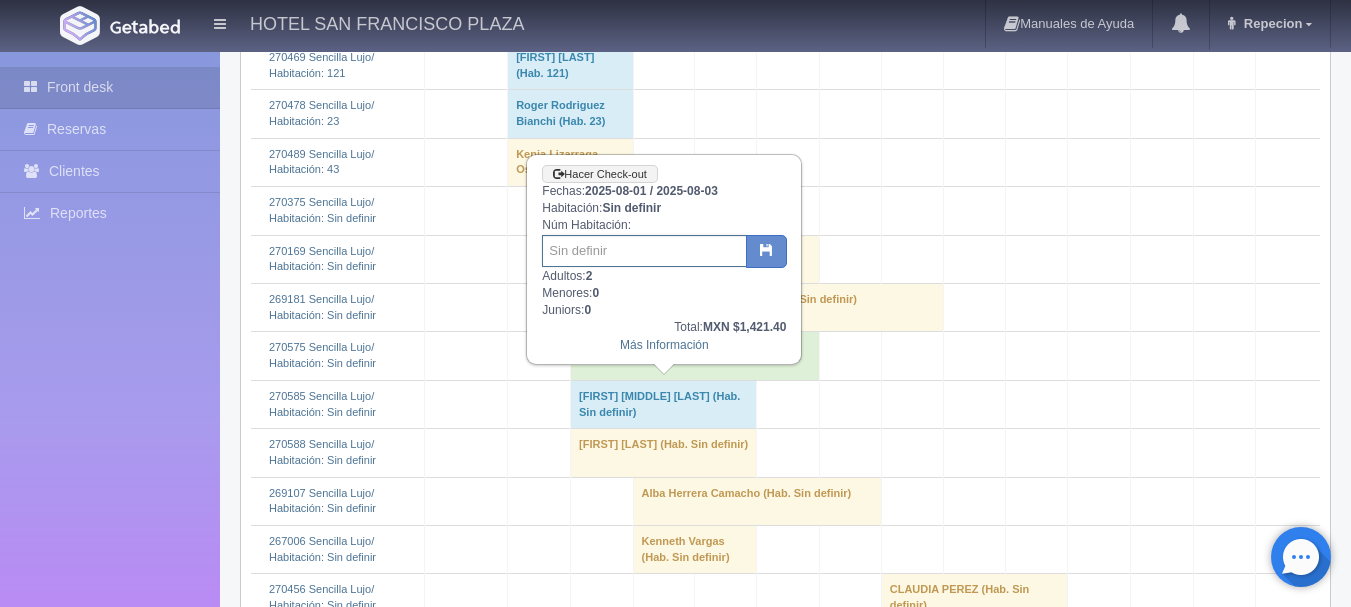 click at bounding box center (644, 251) 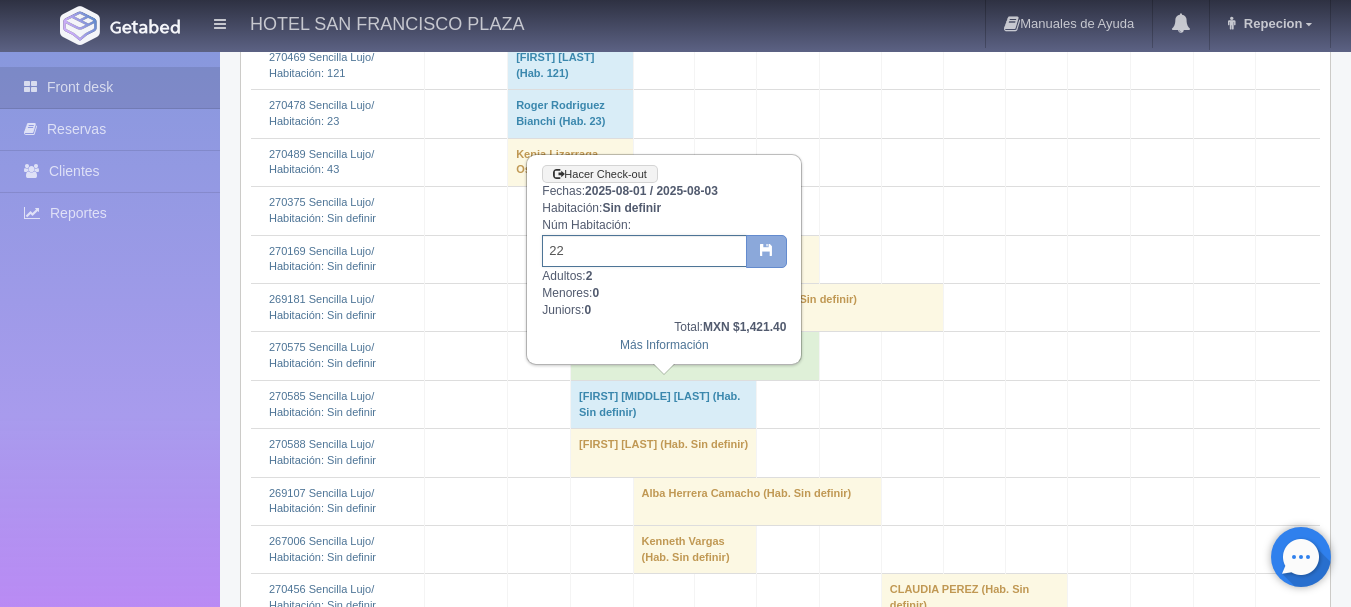 type on "22" 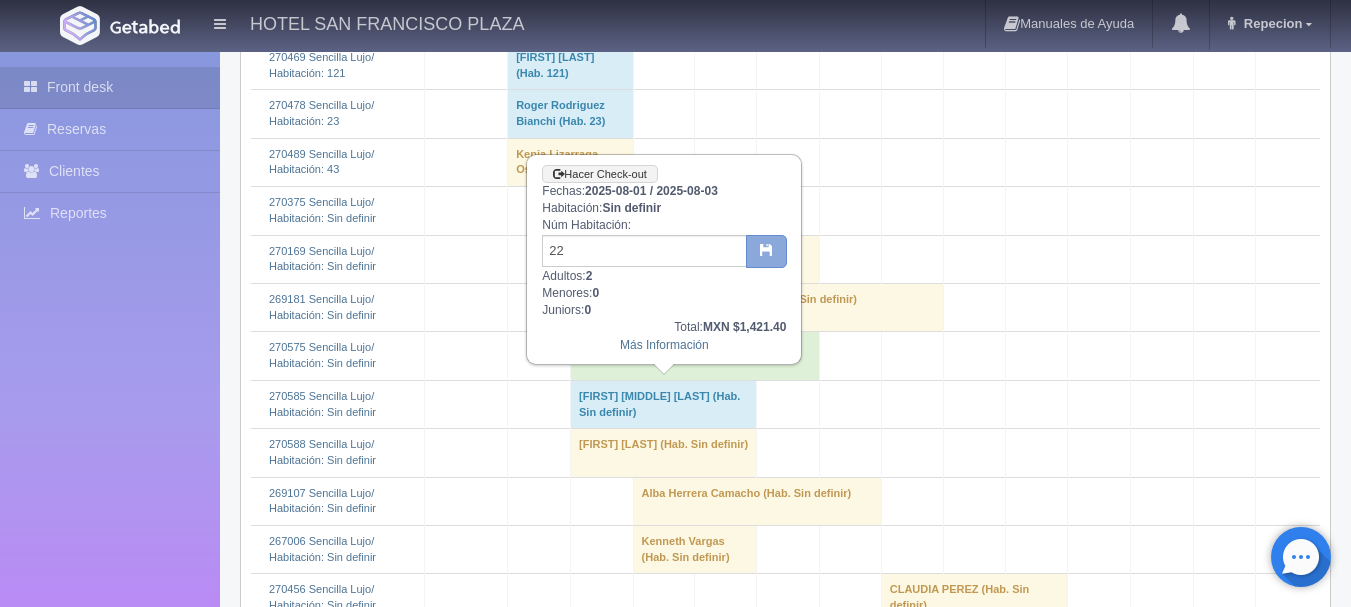 click at bounding box center (766, 252) 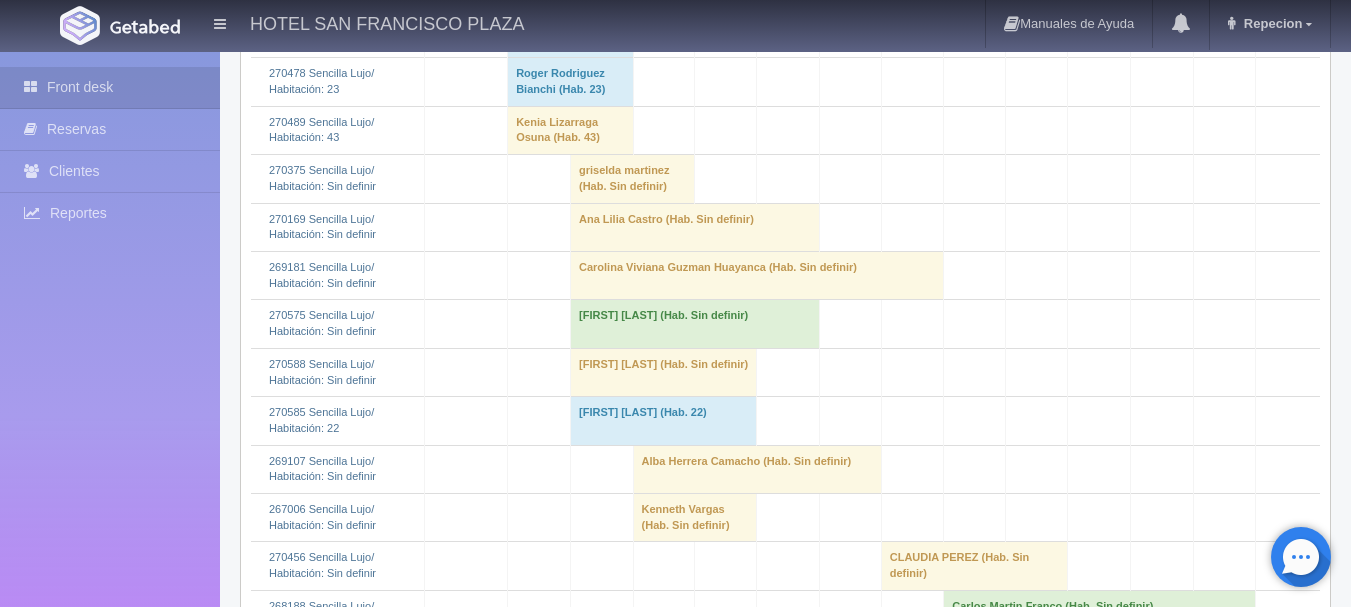 scroll, scrollTop: 4600, scrollLeft: 0, axis: vertical 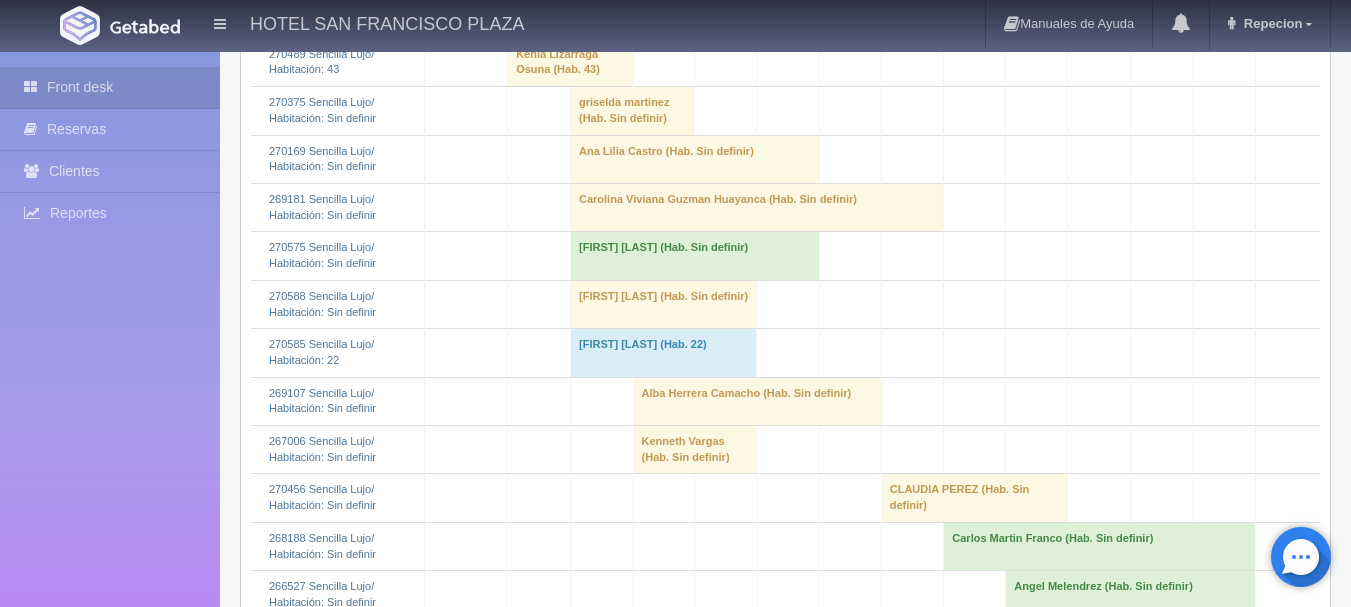 click on "[FIRST] [LAST] 												(Hab. 22)" at bounding box center [664, 353] 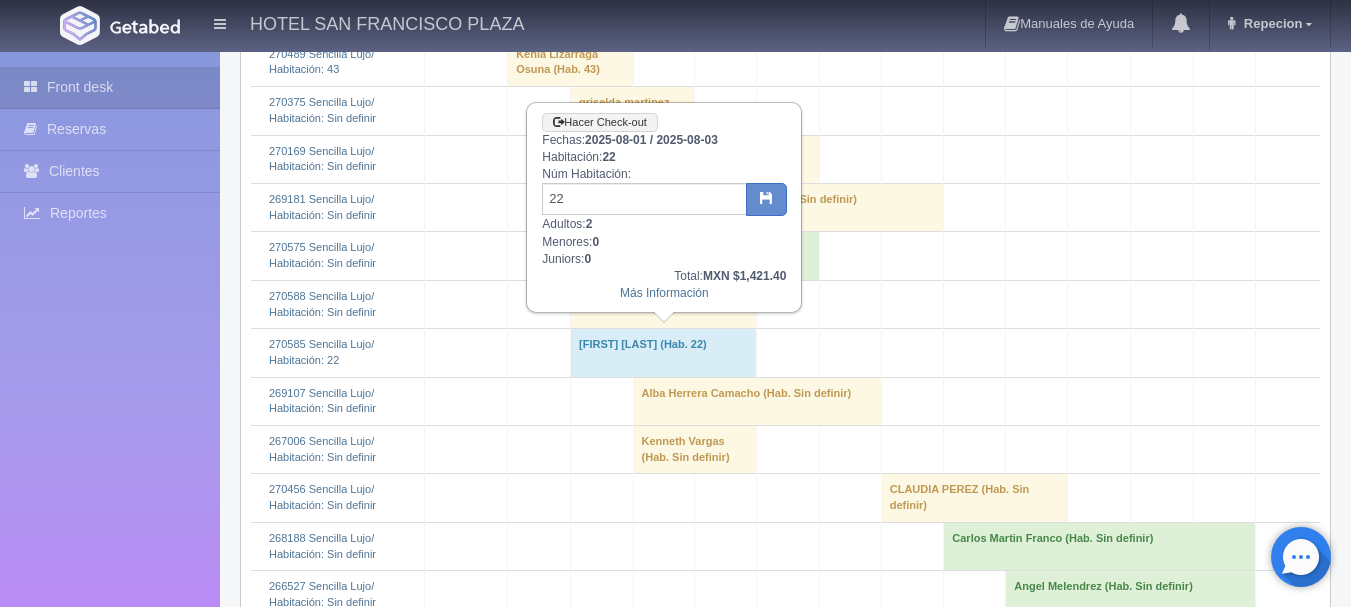 click on "David Saul Samano Hernandez 												(Hab. 22)" at bounding box center (664, 353) 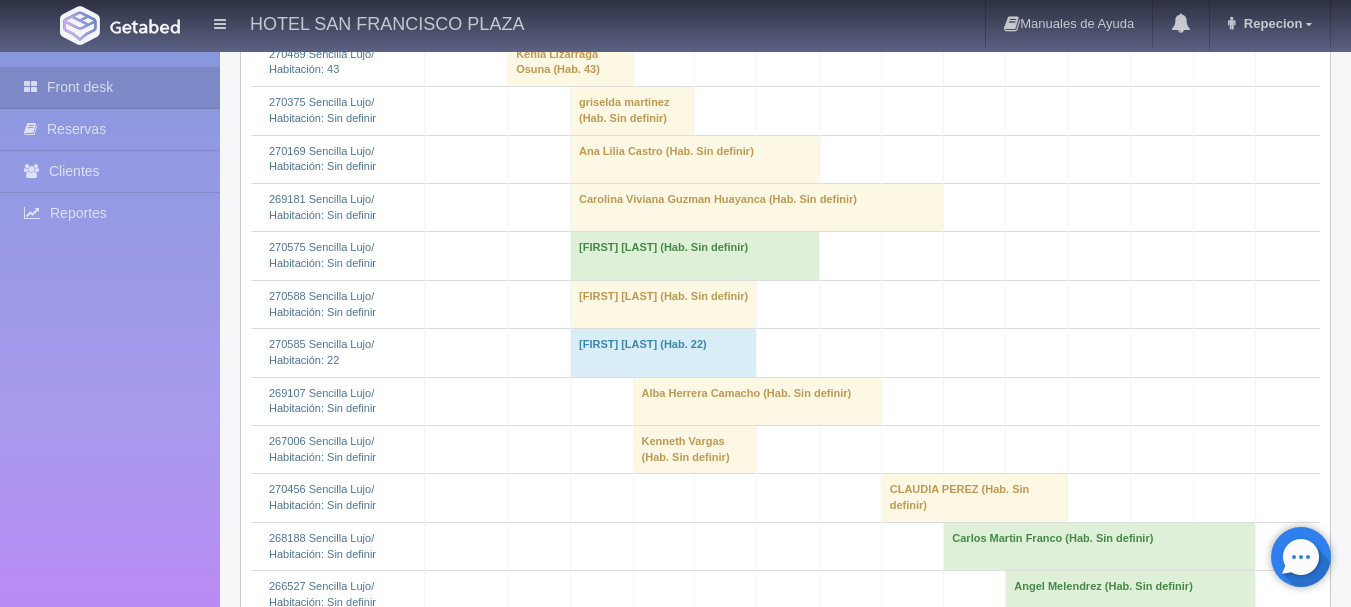 click on "Ana Lilia Castro 												(Hab. Sin definir)" at bounding box center [695, 159] 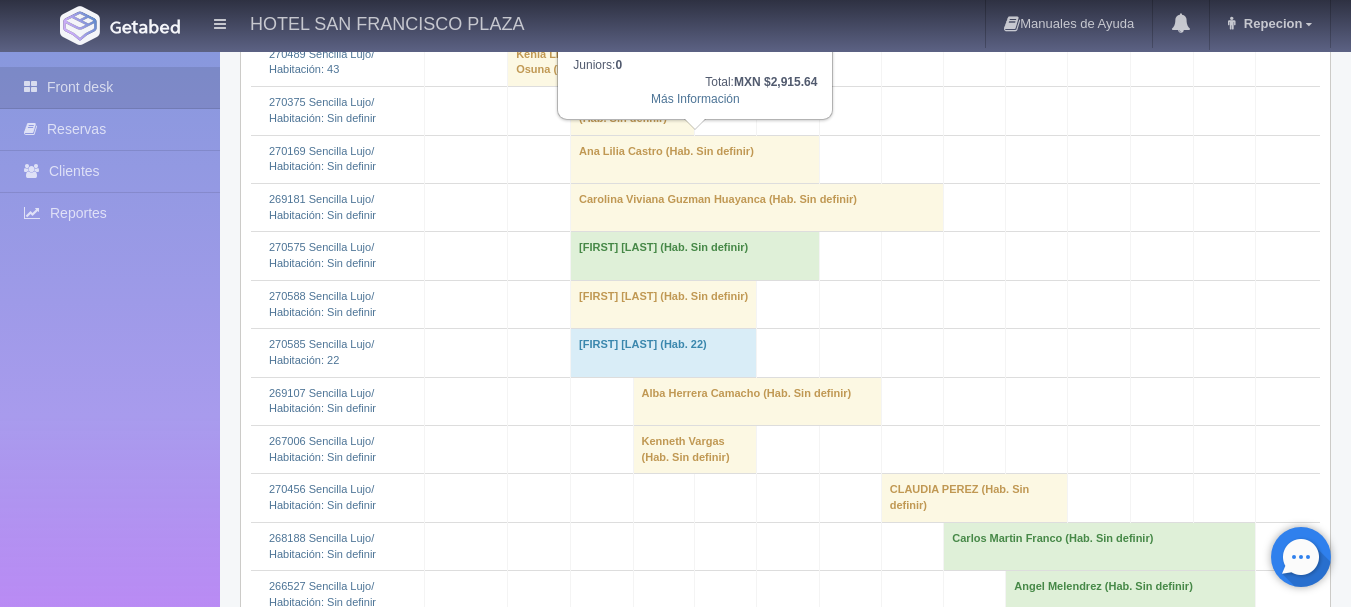 scroll, scrollTop: 4500, scrollLeft: 0, axis: vertical 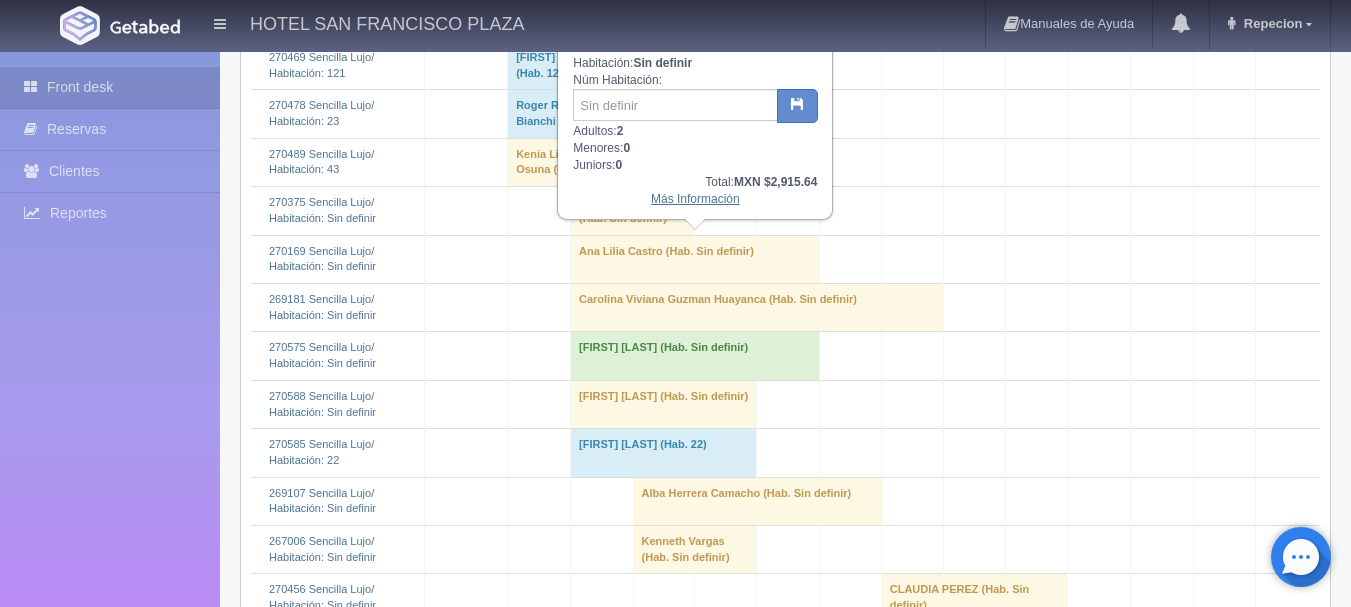 click on "Más Información" at bounding box center [695, 199] 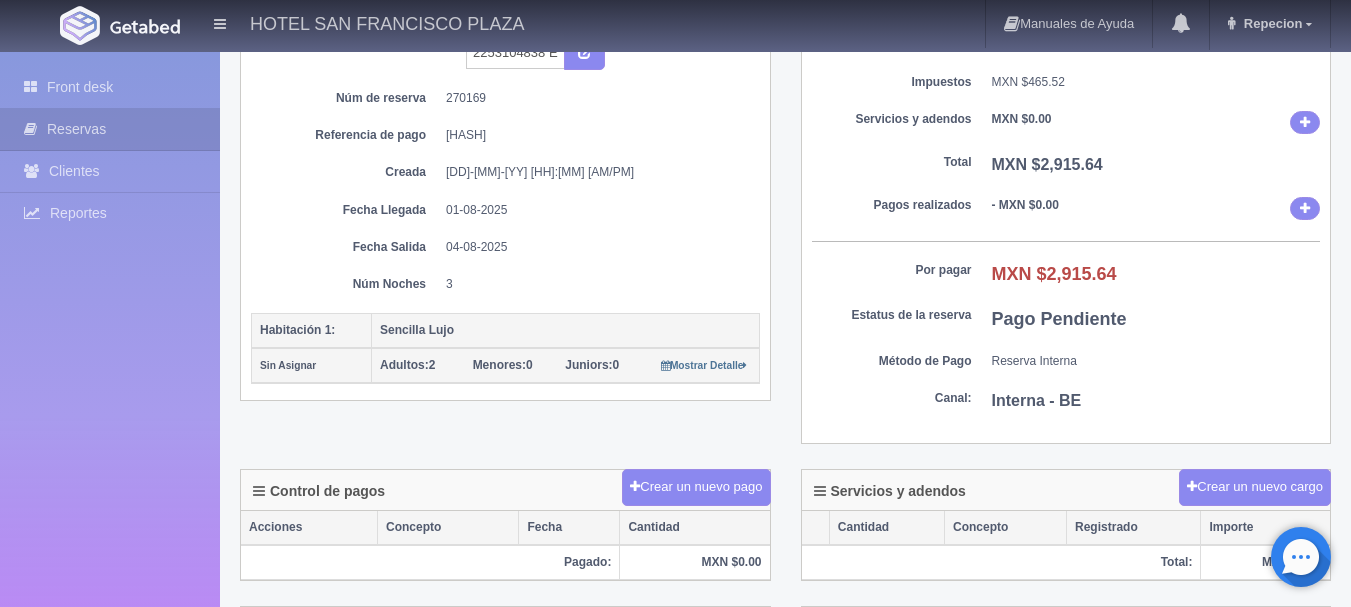 scroll, scrollTop: 0, scrollLeft: 0, axis: both 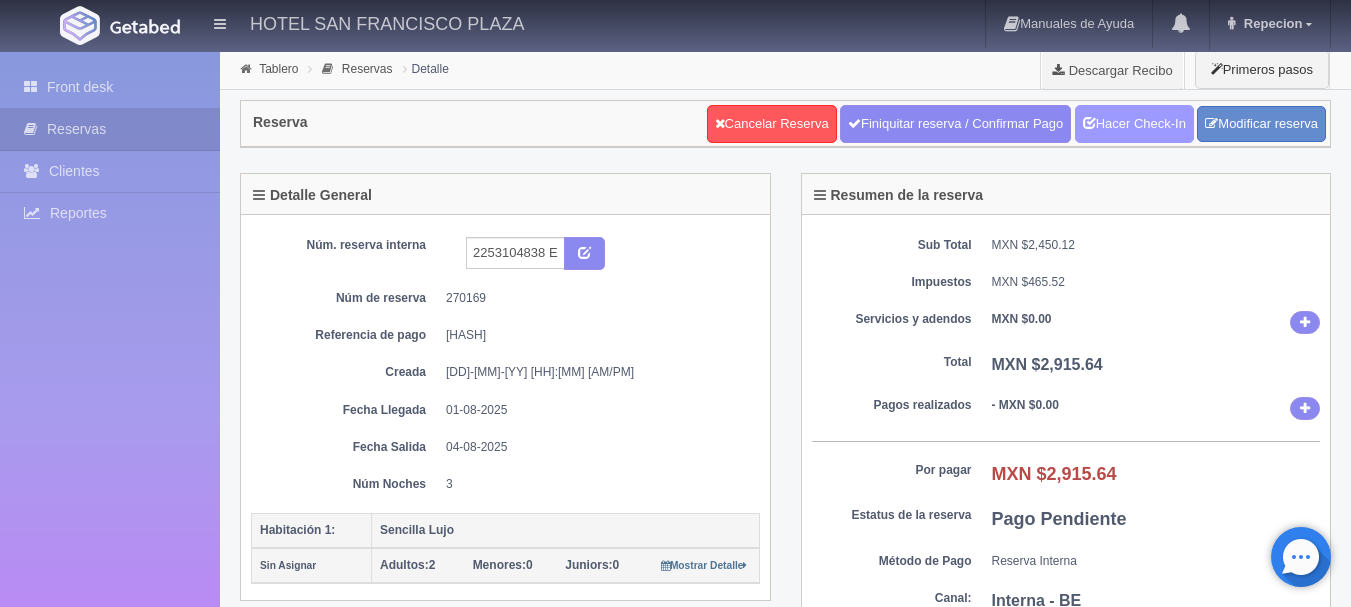 click on "Hacer Check-In" at bounding box center [1134, 124] 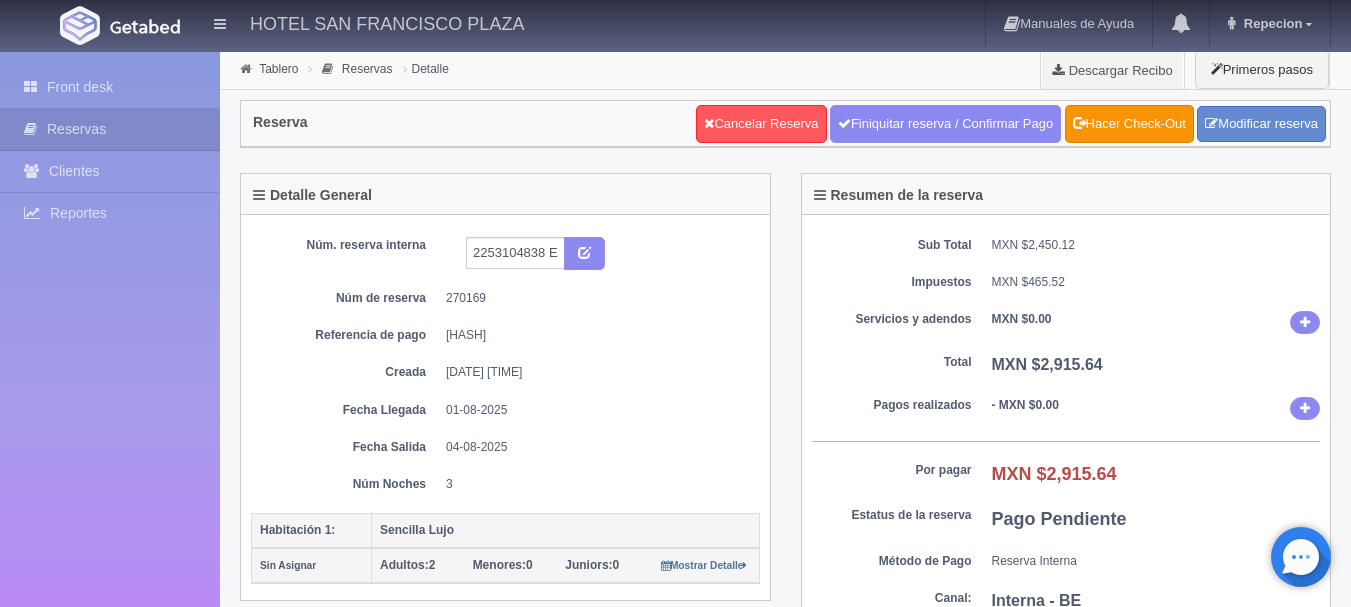 scroll, scrollTop: 0, scrollLeft: 0, axis: both 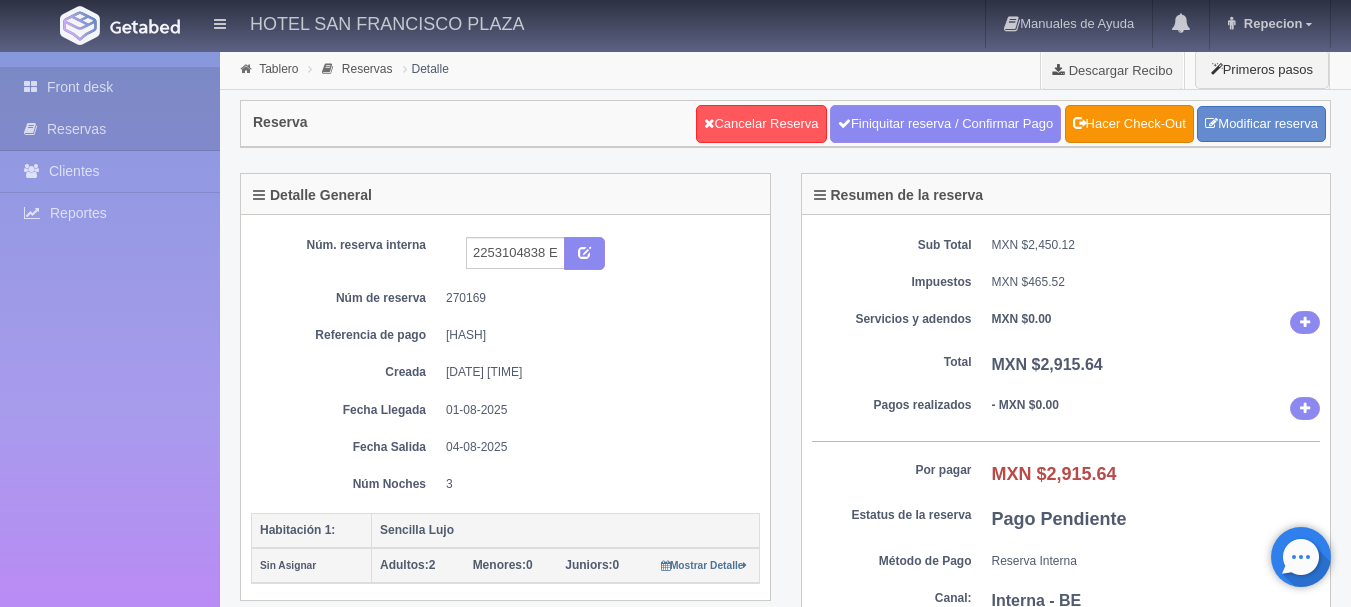 click on "Front desk" at bounding box center [110, 87] 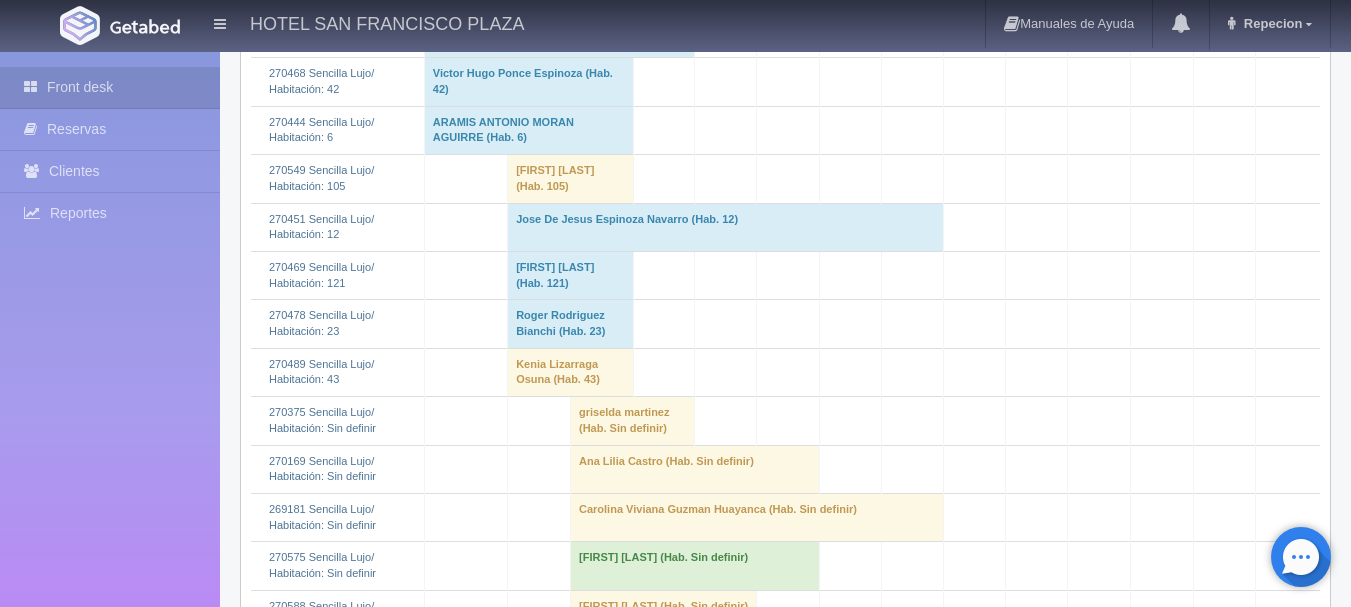 scroll, scrollTop: 4400, scrollLeft: 0, axis: vertical 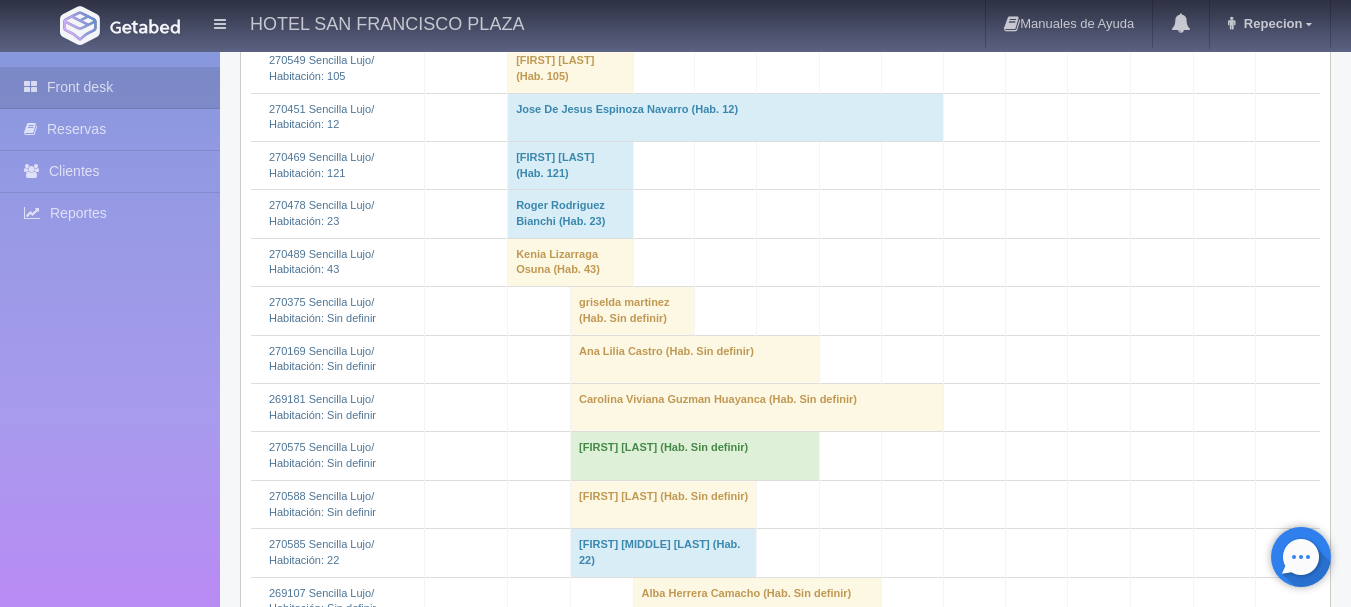 click on "Ana Lilia Castro 												(Hab. Sin definir)" at bounding box center [695, 359] 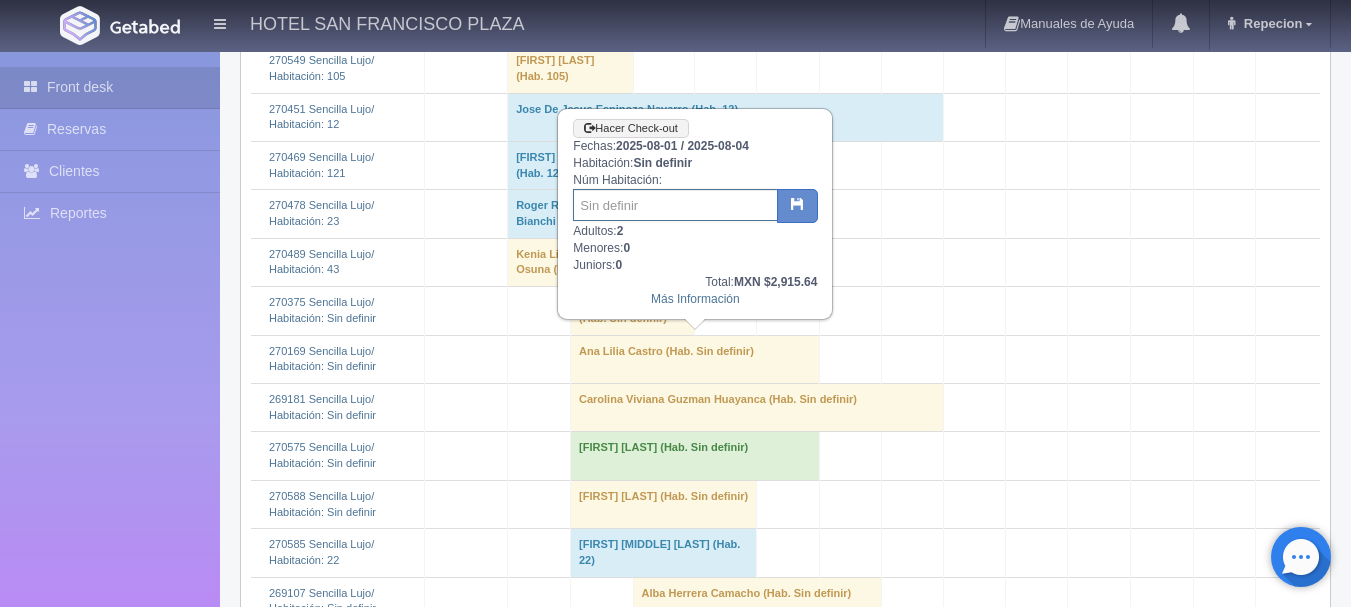 click at bounding box center [675, 205] 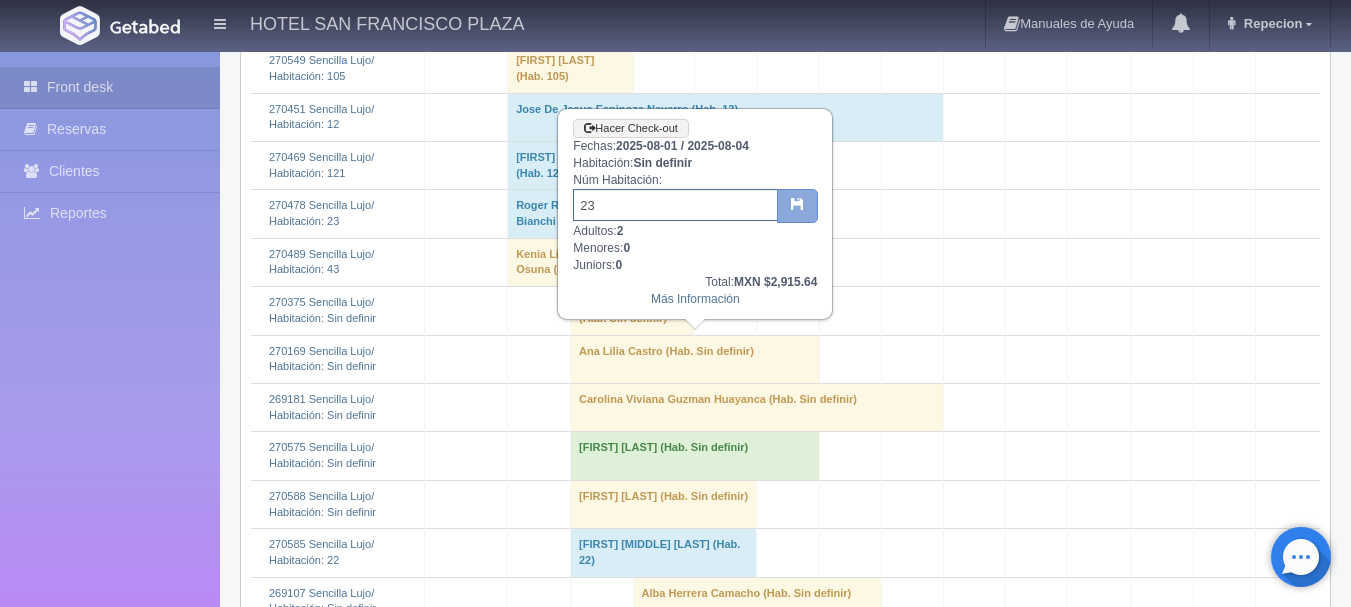 type on "23" 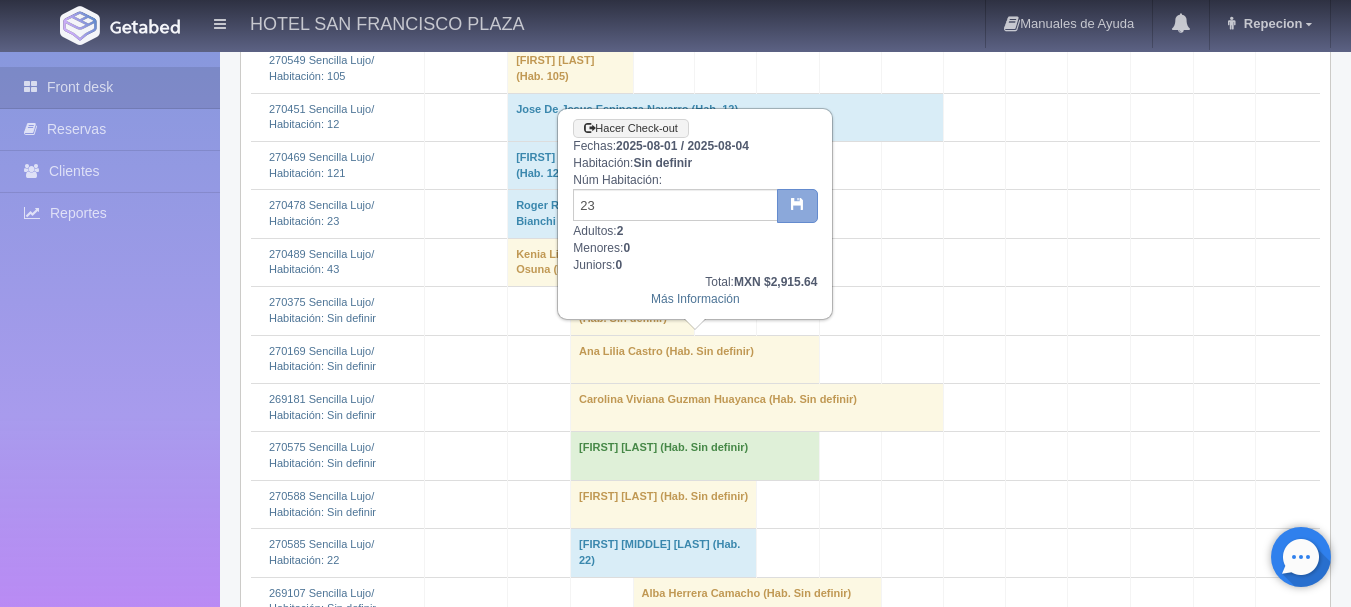 click at bounding box center (797, 203) 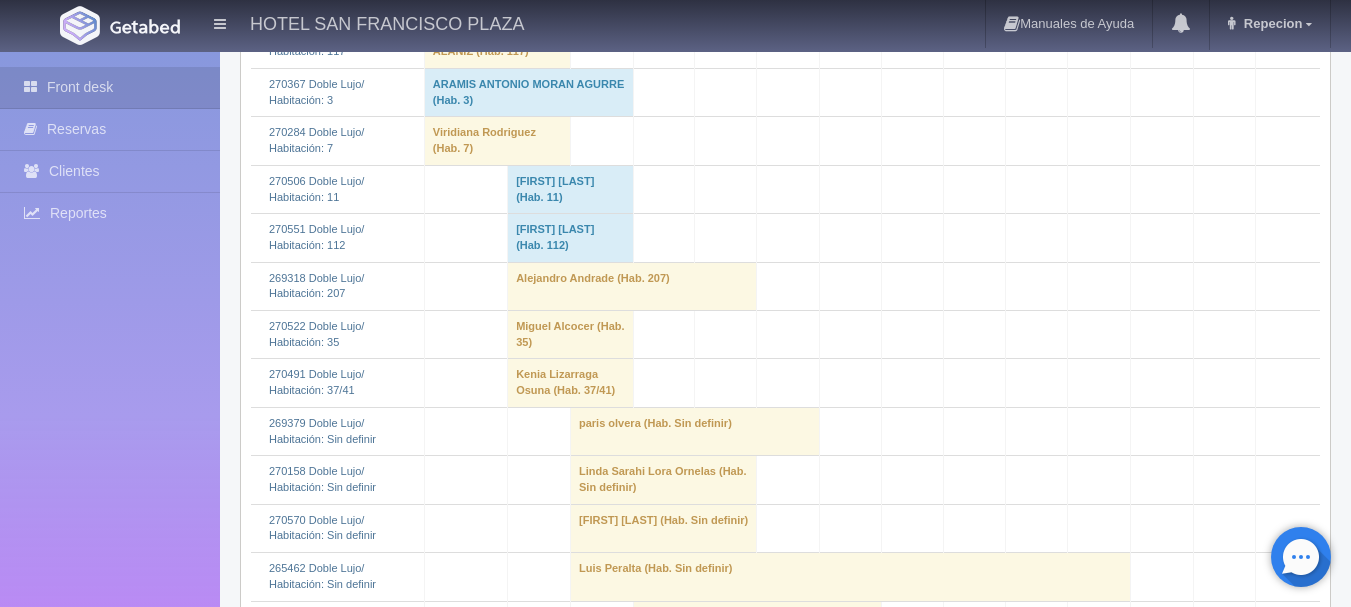 scroll, scrollTop: 1400, scrollLeft: 0, axis: vertical 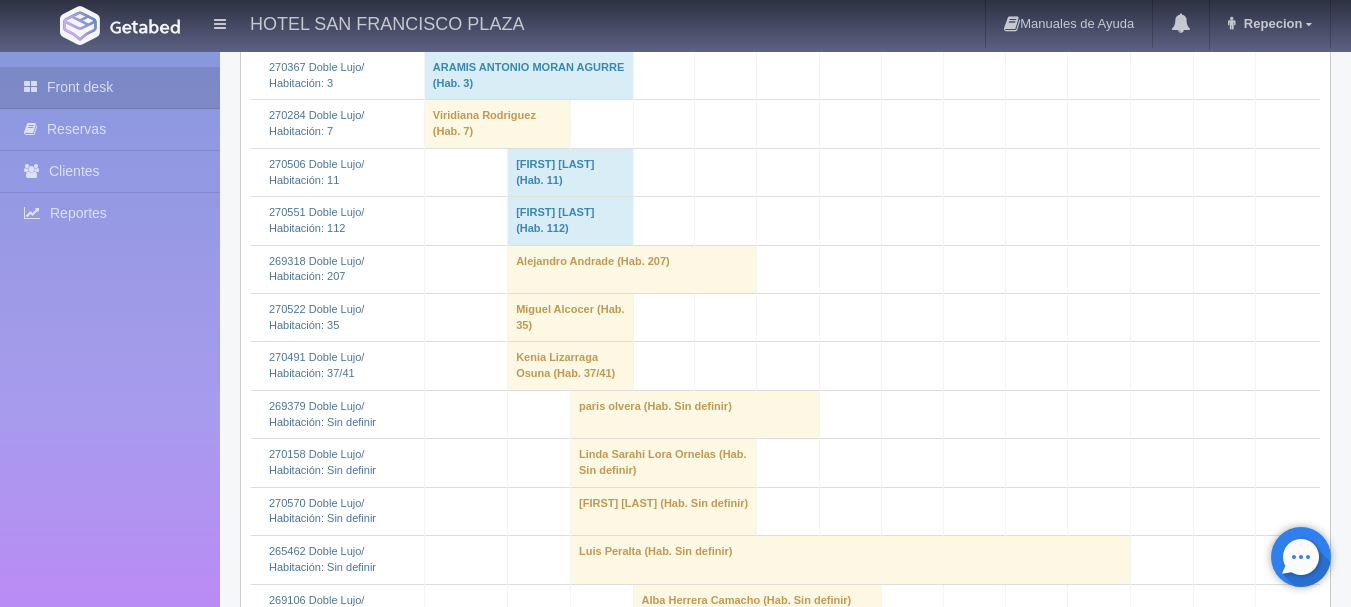 click on "[FIRST] [LAST] 												(Hab. Sin definir)" at bounding box center [664, 511] 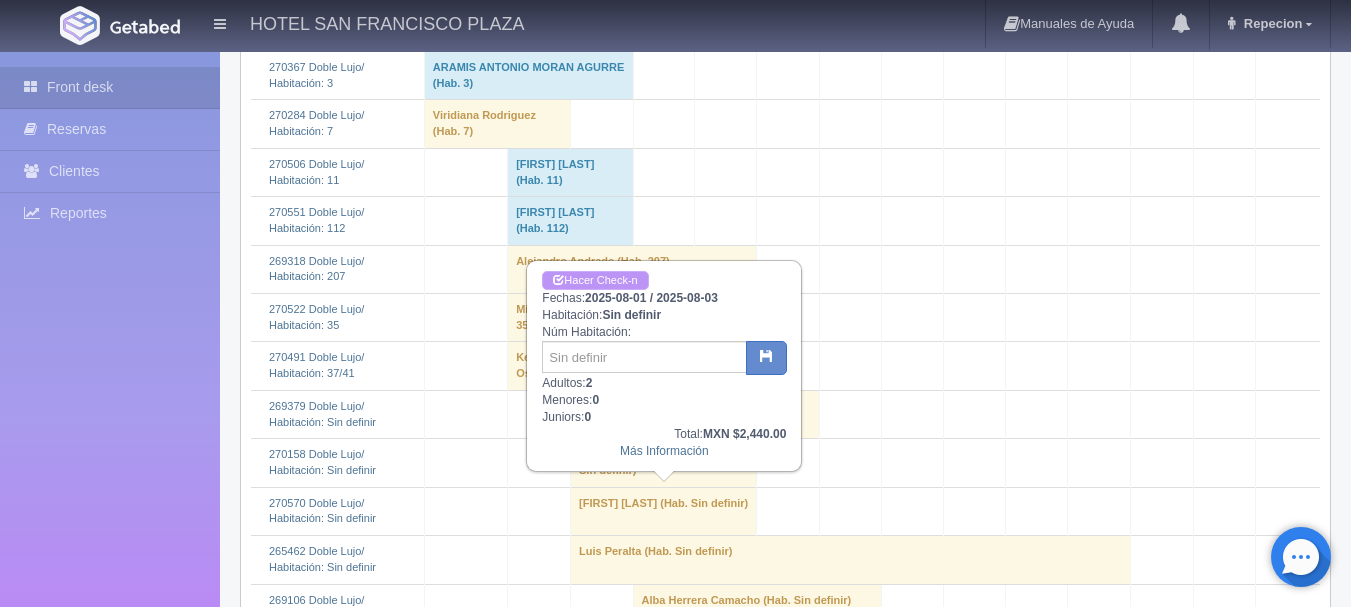 click on "Hacer Check-n" at bounding box center [595, 280] 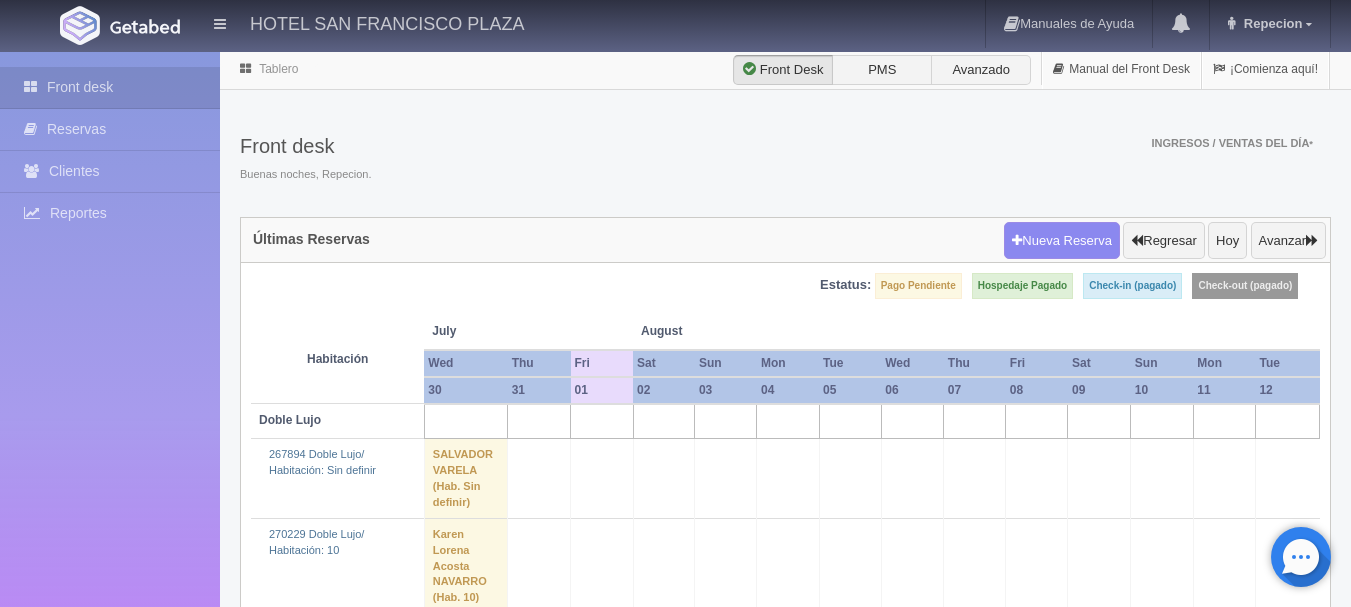 scroll, scrollTop: 1400, scrollLeft: 0, axis: vertical 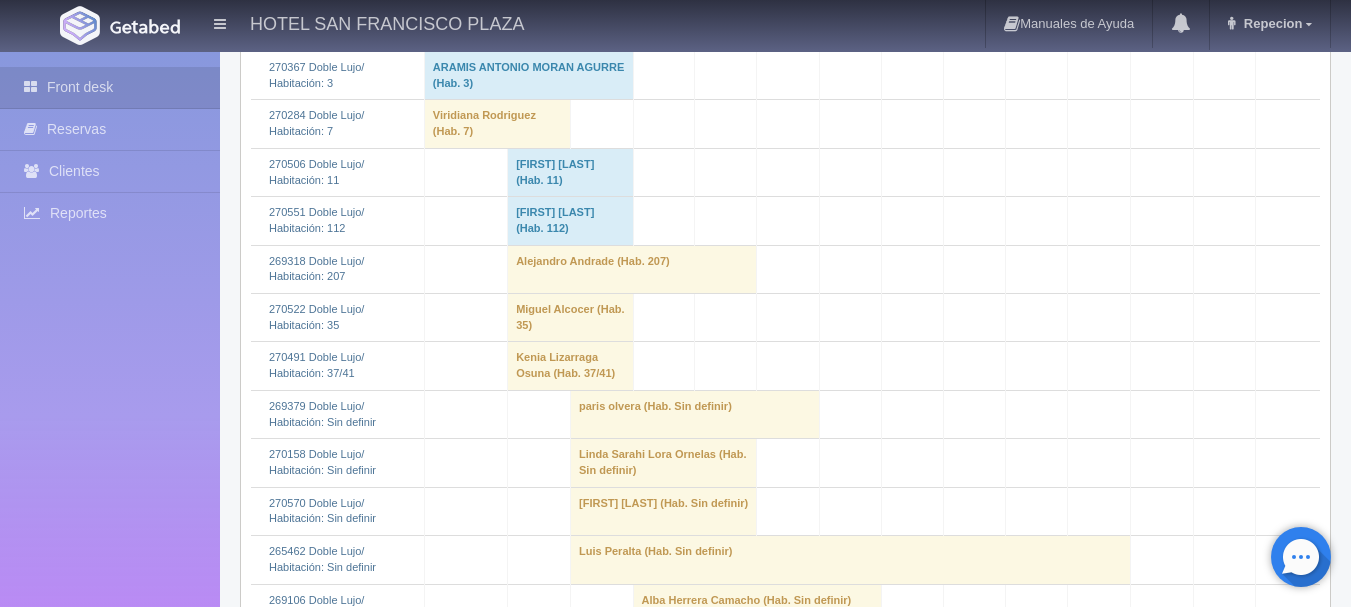 click on "[FIRST] [LAST] 												(Hab. Sin definir)" at bounding box center [664, 511] 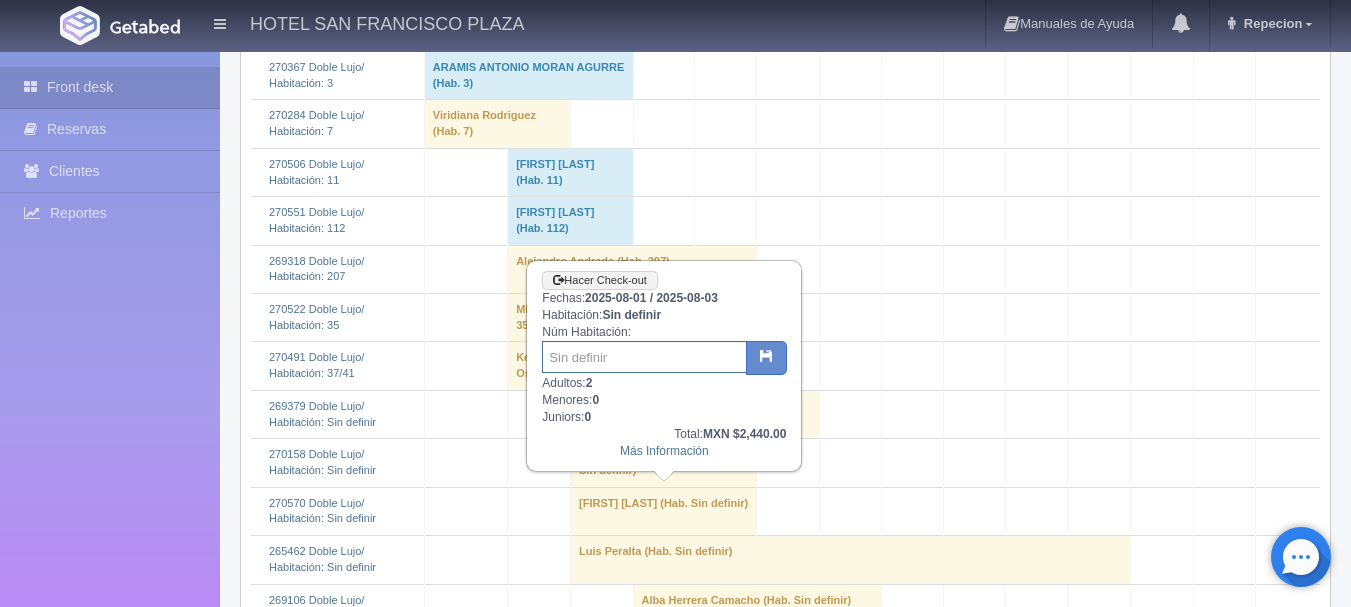 click at bounding box center (644, 357) 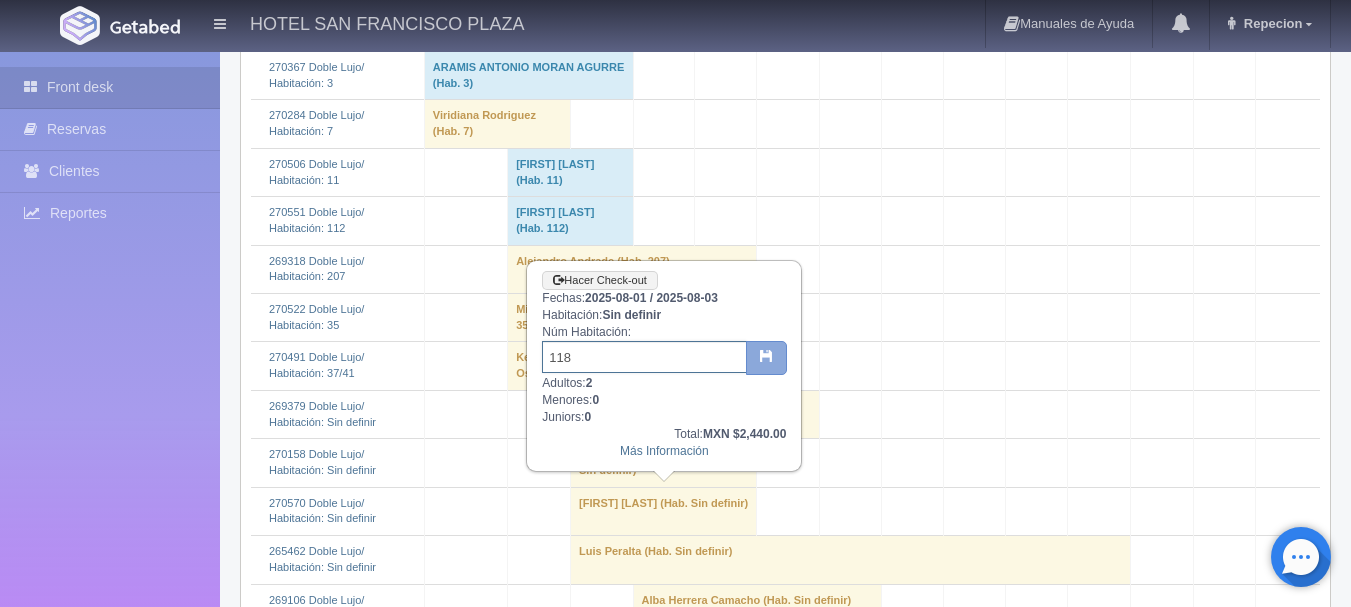 type on "118" 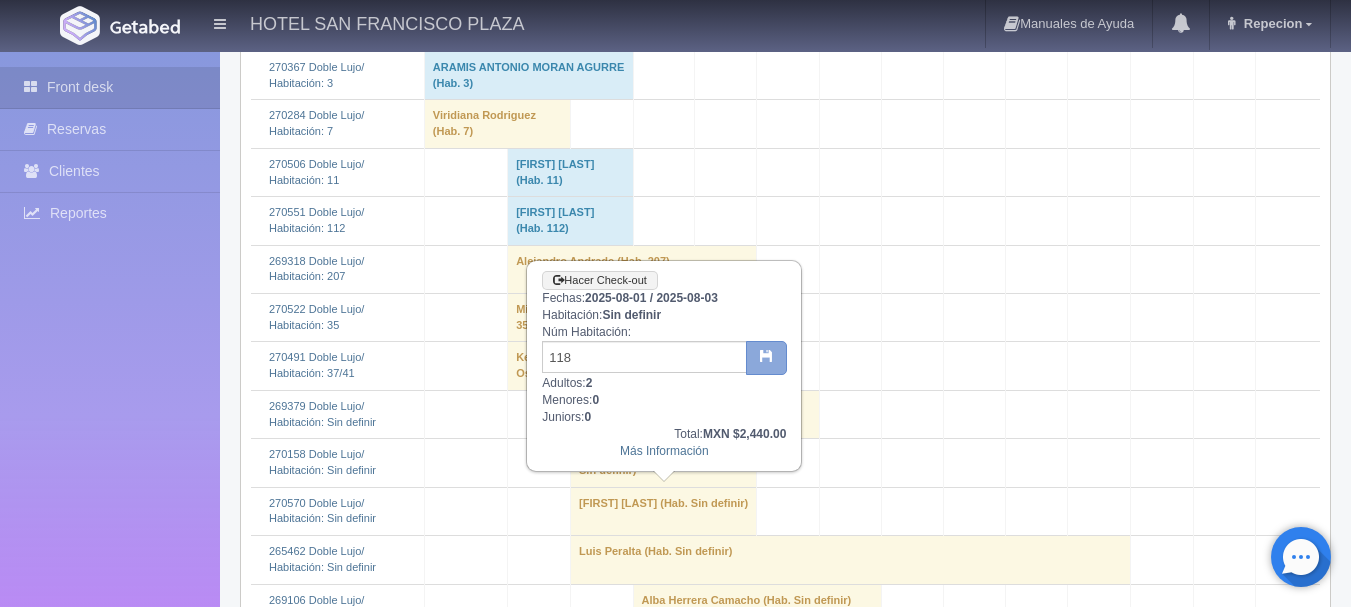 click at bounding box center (766, 355) 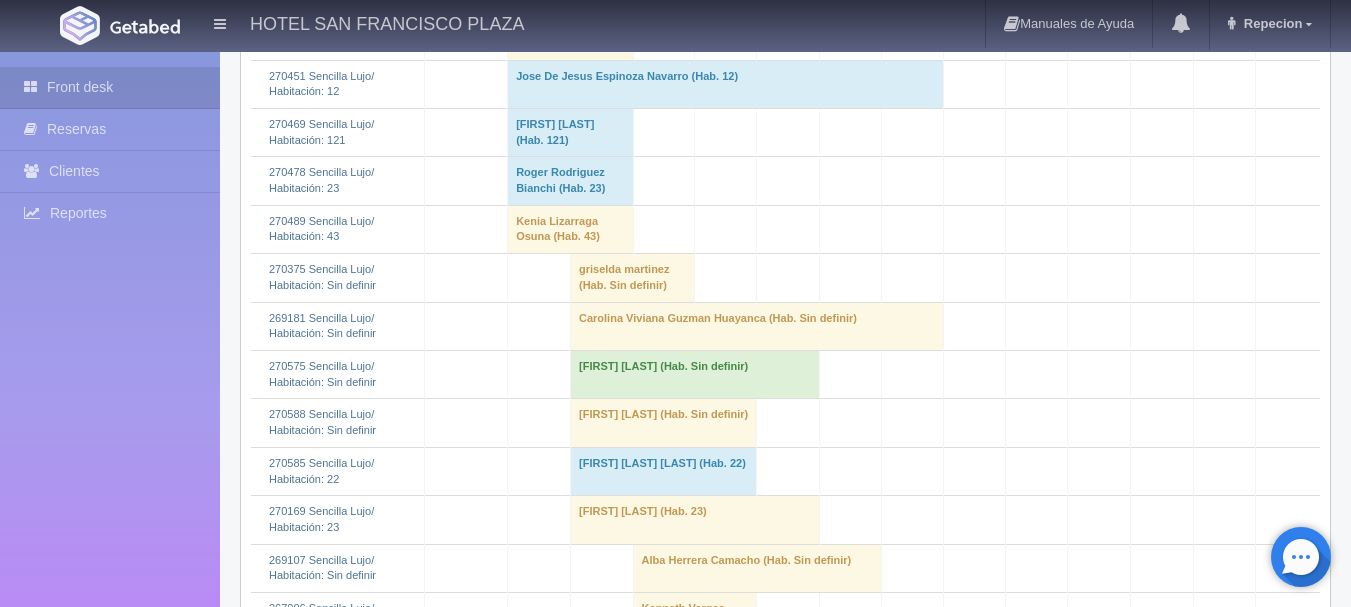 scroll, scrollTop: 4423, scrollLeft: 0, axis: vertical 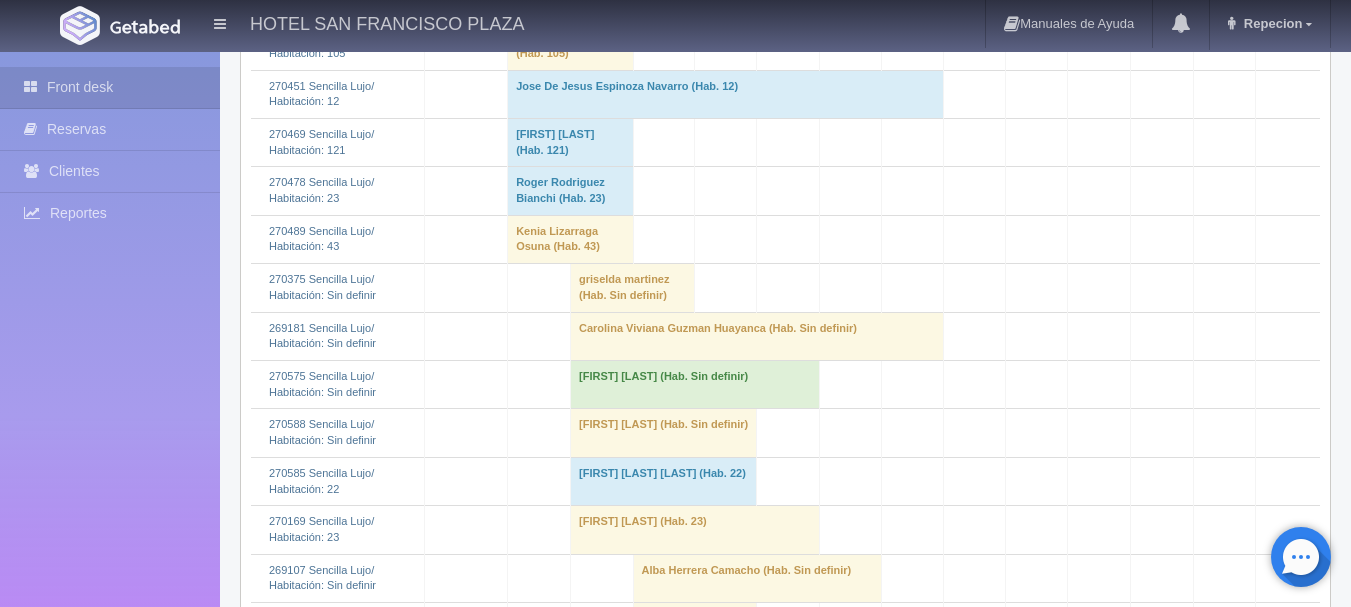 click on "Carolina Viviana Guzman Huayanca 												(Hab. Sin definir)" at bounding box center [757, 336] 